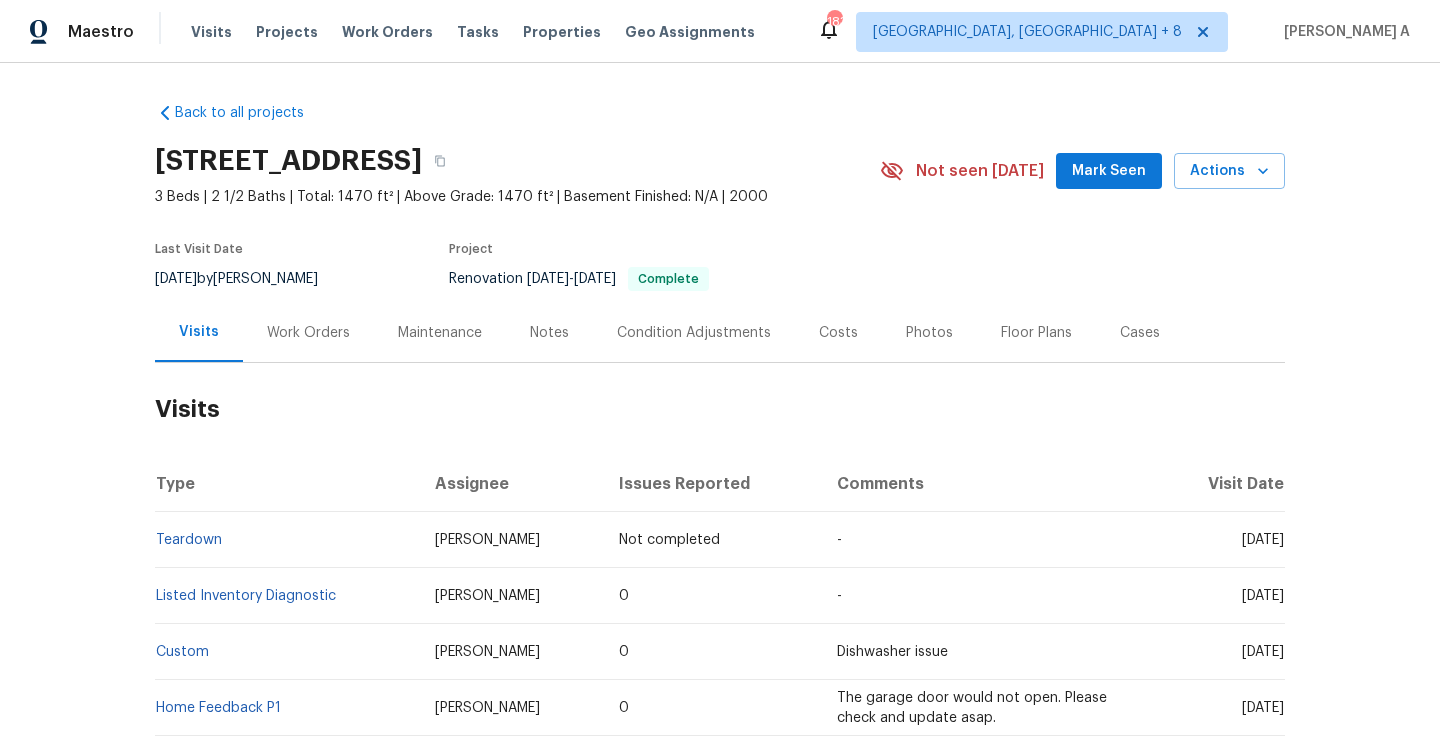 scroll, scrollTop: 0, scrollLeft: 0, axis: both 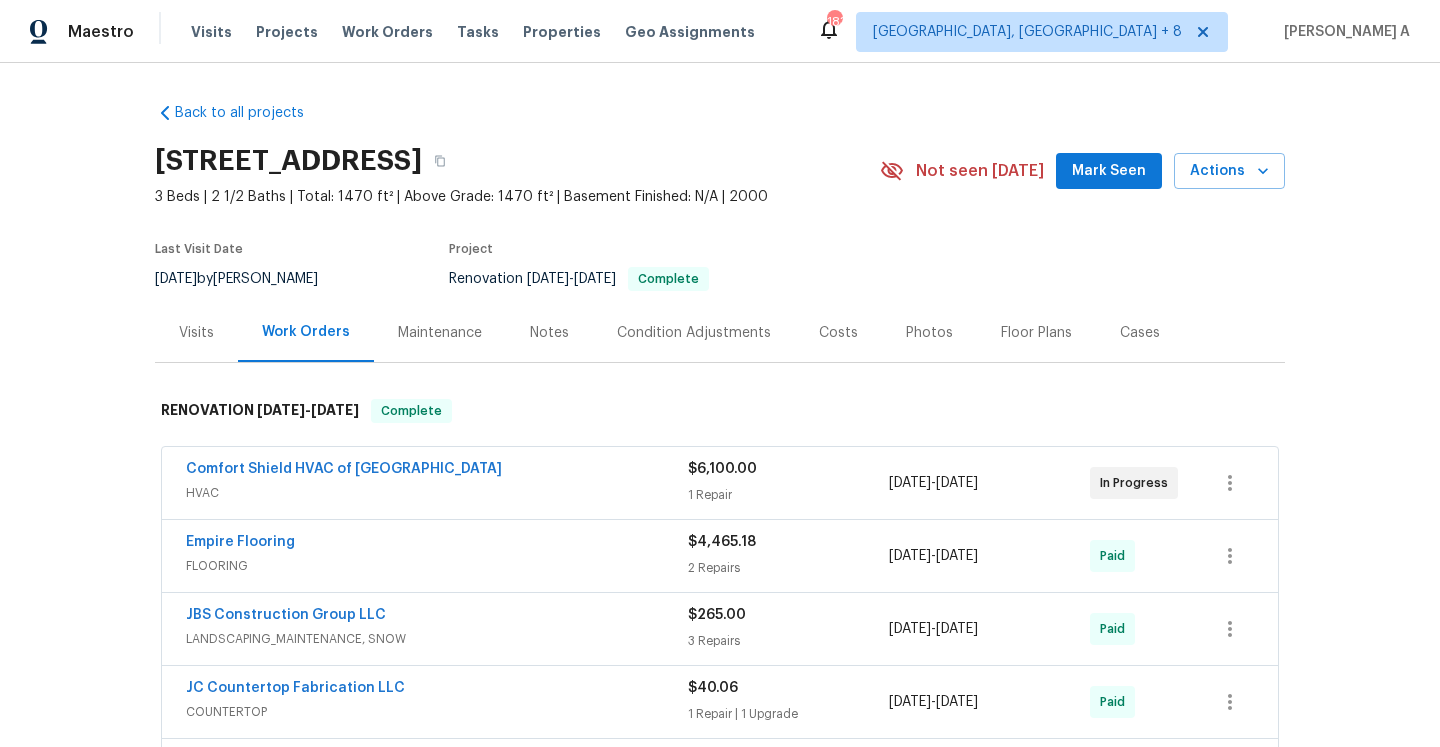 click on "HVAC" at bounding box center [437, 493] 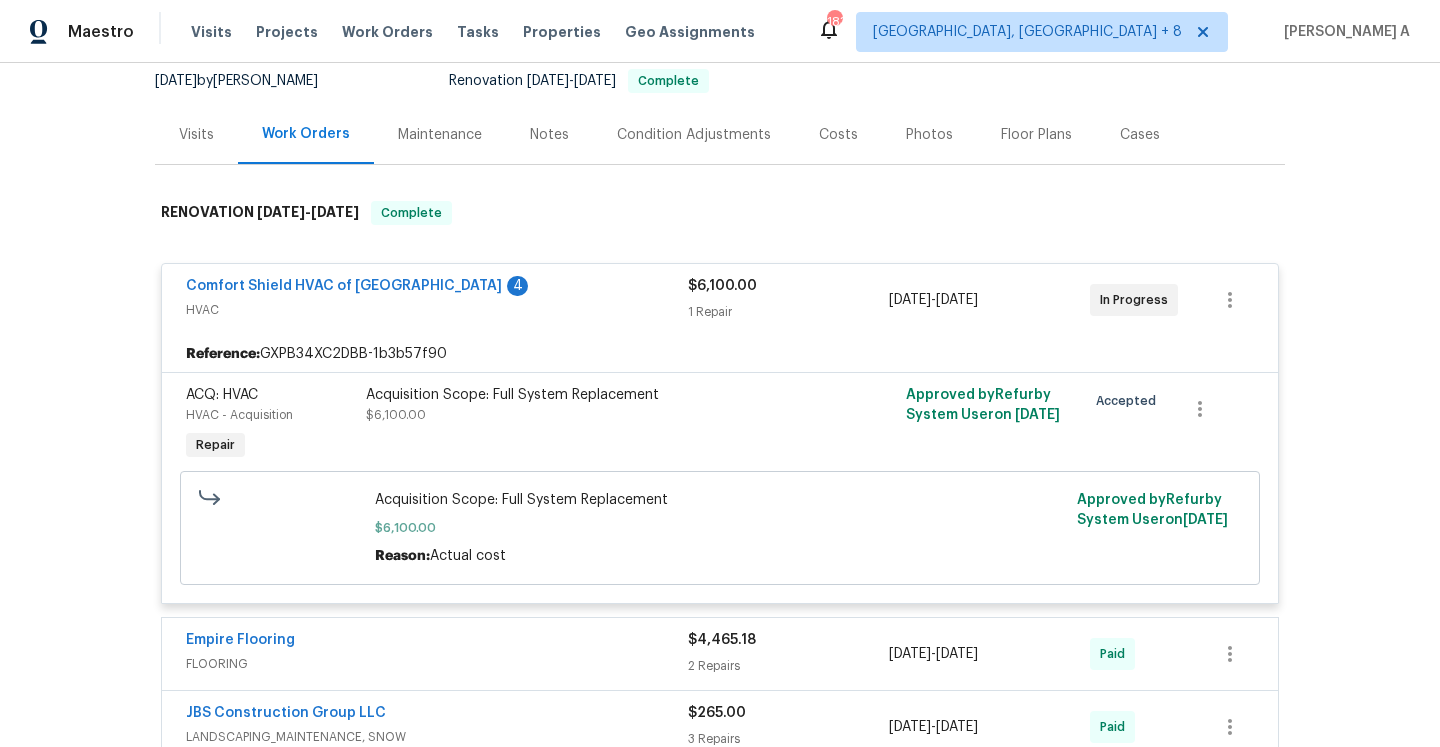 scroll, scrollTop: 199, scrollLeft: 0, axis: vertical 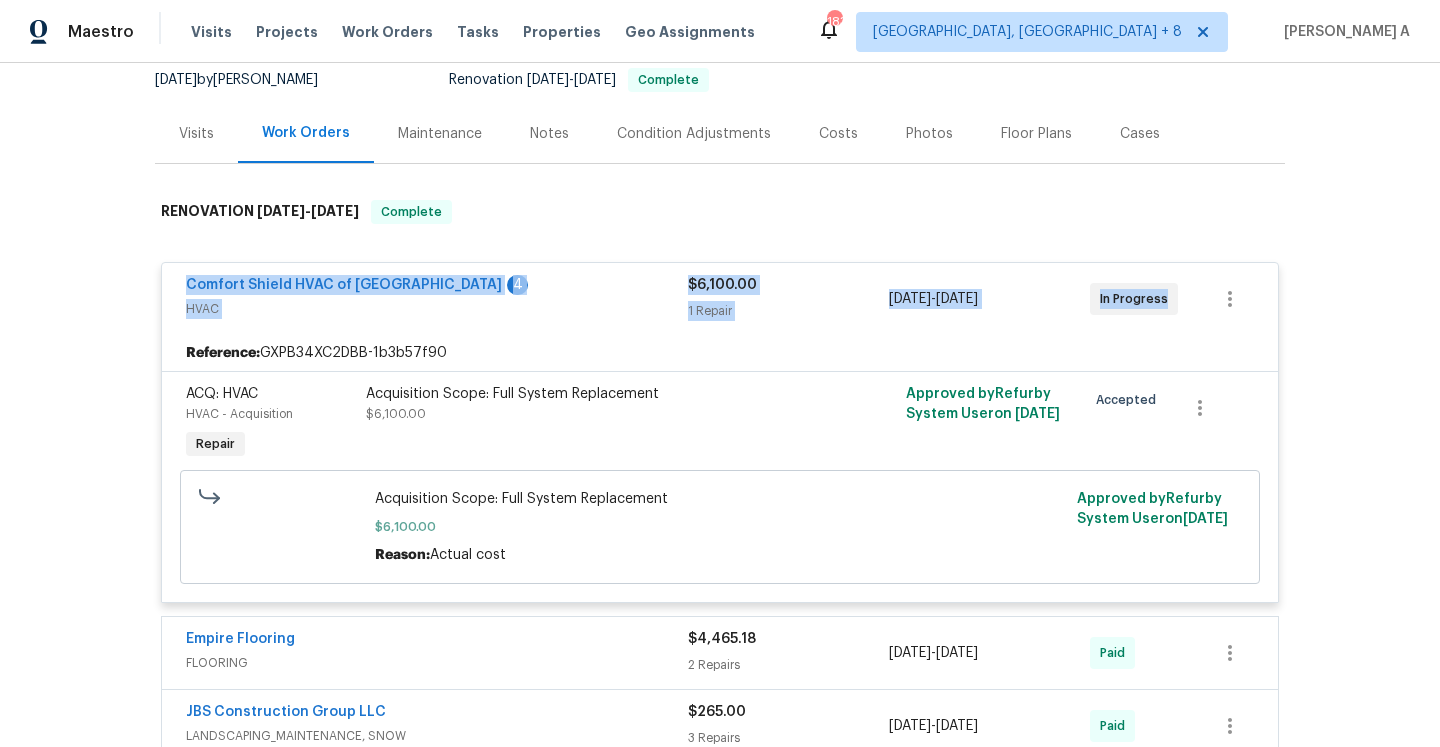 drag, startPoint x: 181, startPoint y: 289, endPoint x: 1178, endPoint y: 295, distance: 997.01807 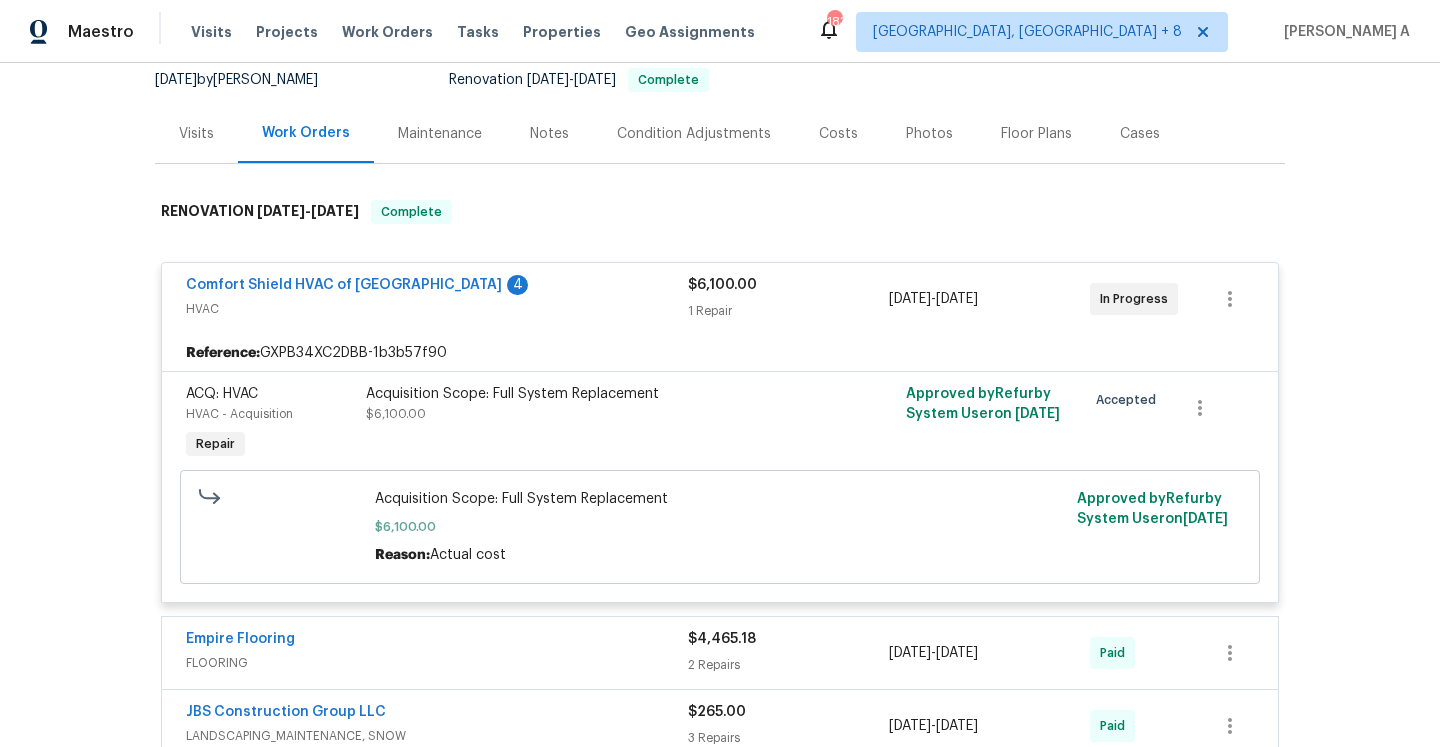 click on "Visits" at bounding box center [196, 133] 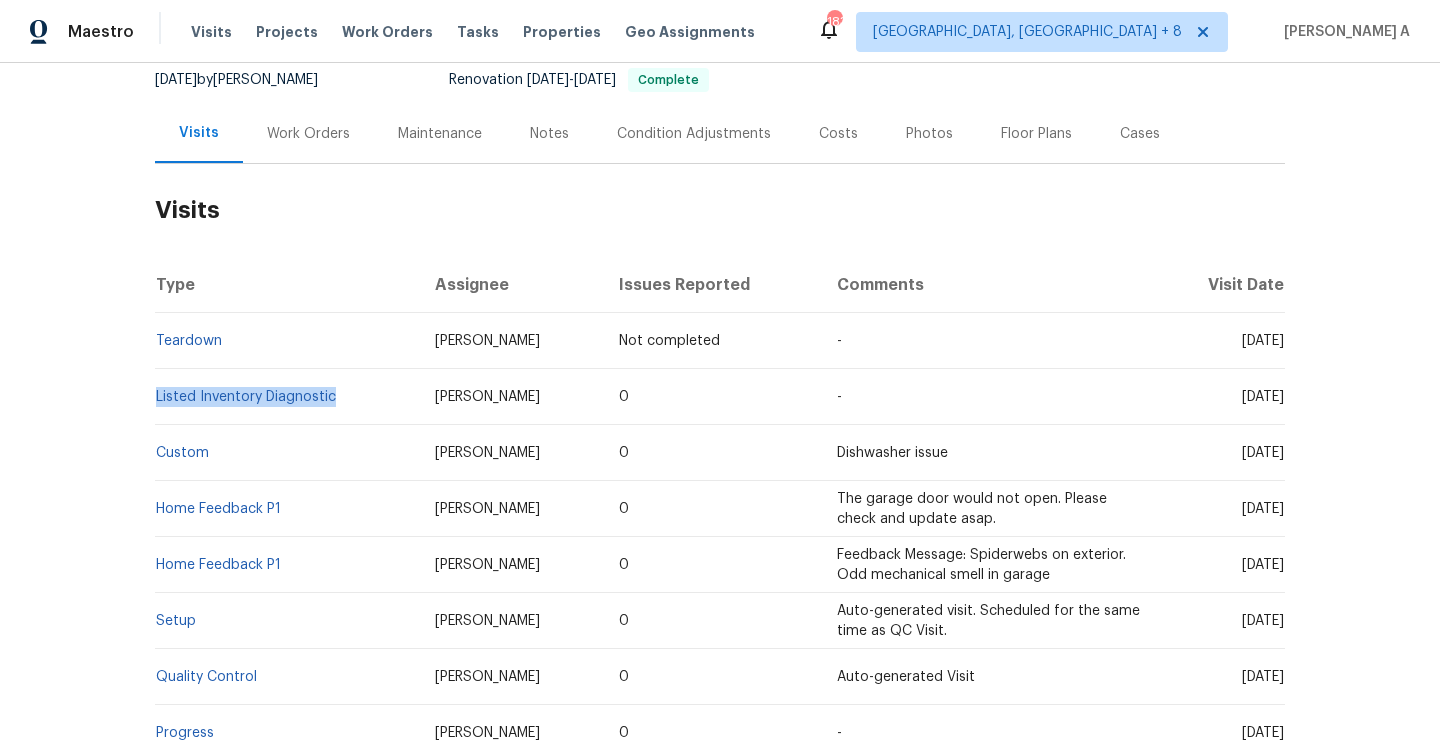 drag, startPoint x: 369, startPoint y: 398, endPoint x: 154, endPoint y: 395, distance: 215.02094 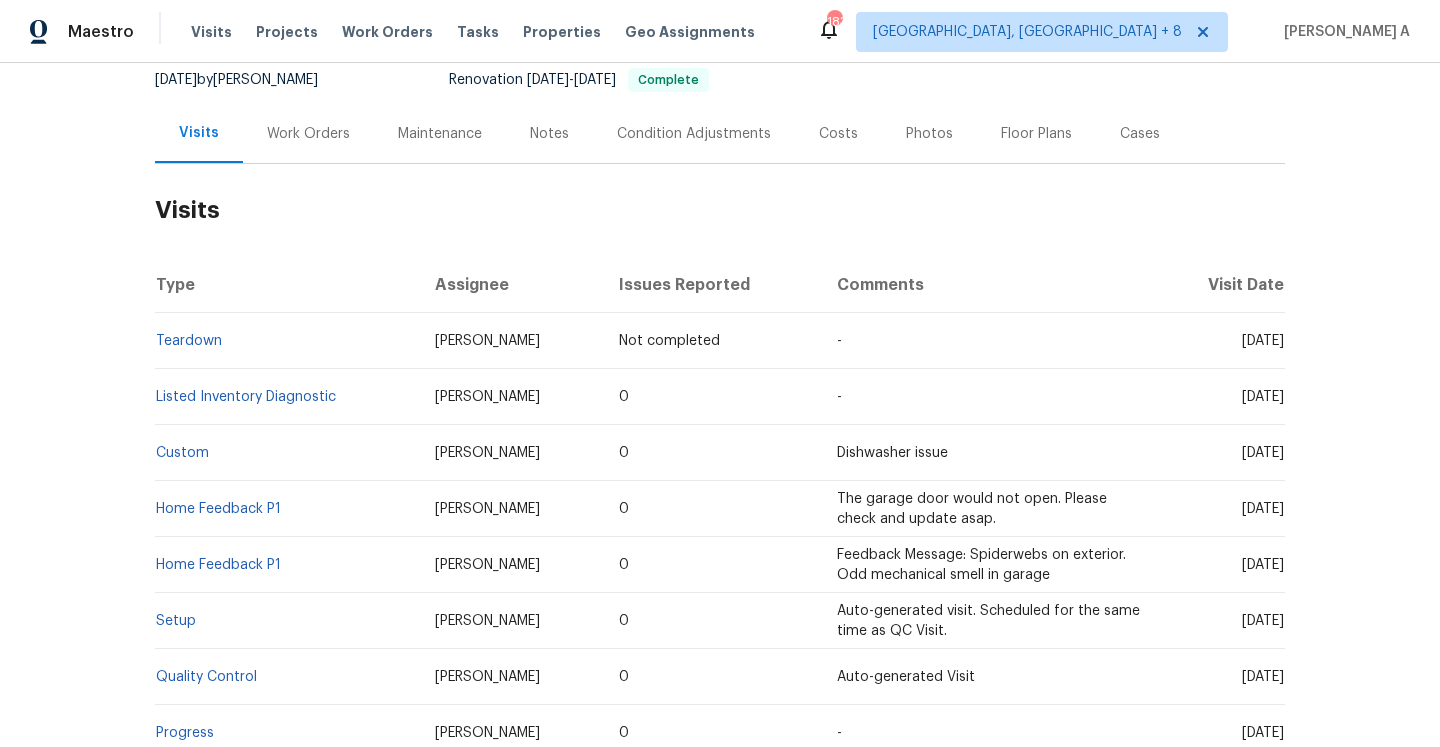 click on "Listed Inventory Diagnostic" at bounding box center (287, 397) 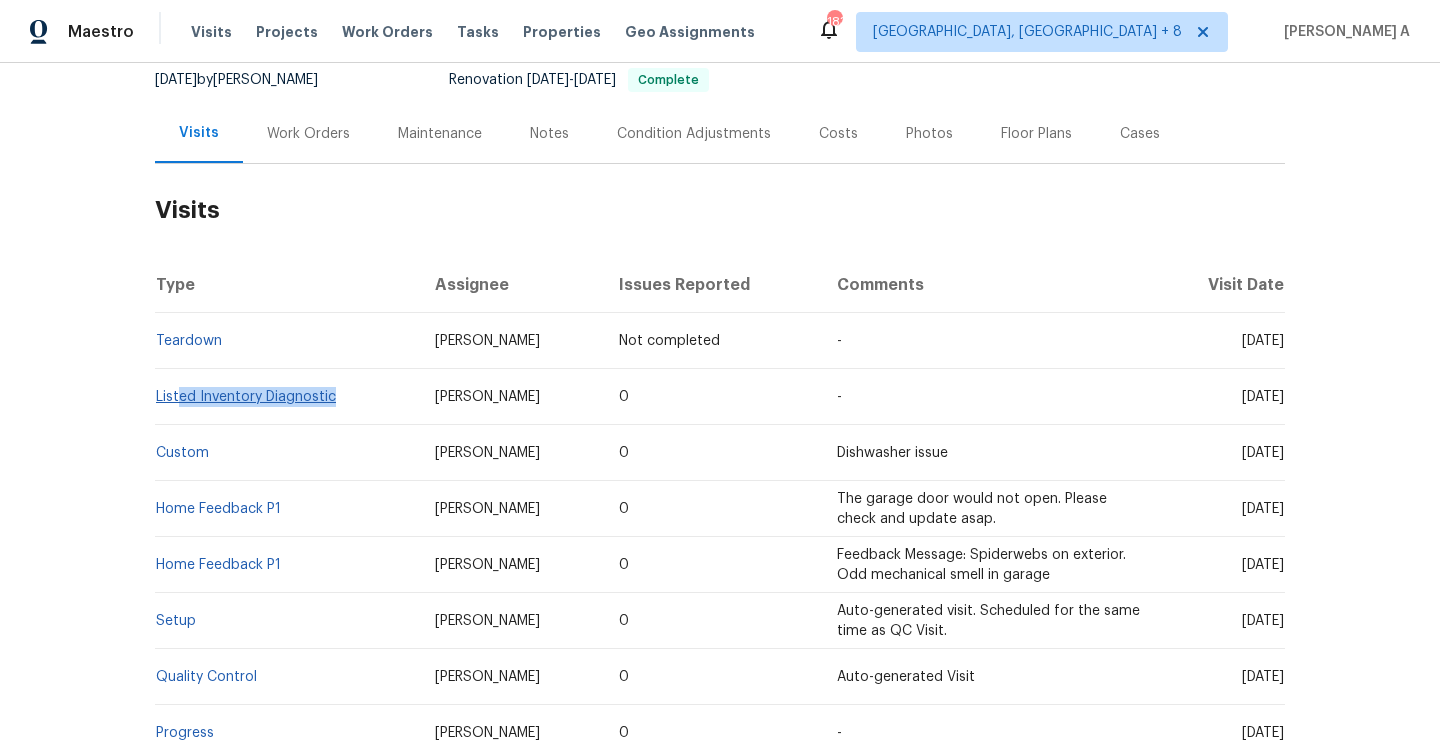 drag, startPoint x: 344, startPoint y: 397, endPoint x: 181, endPoint y: 395, distance: 163.01227 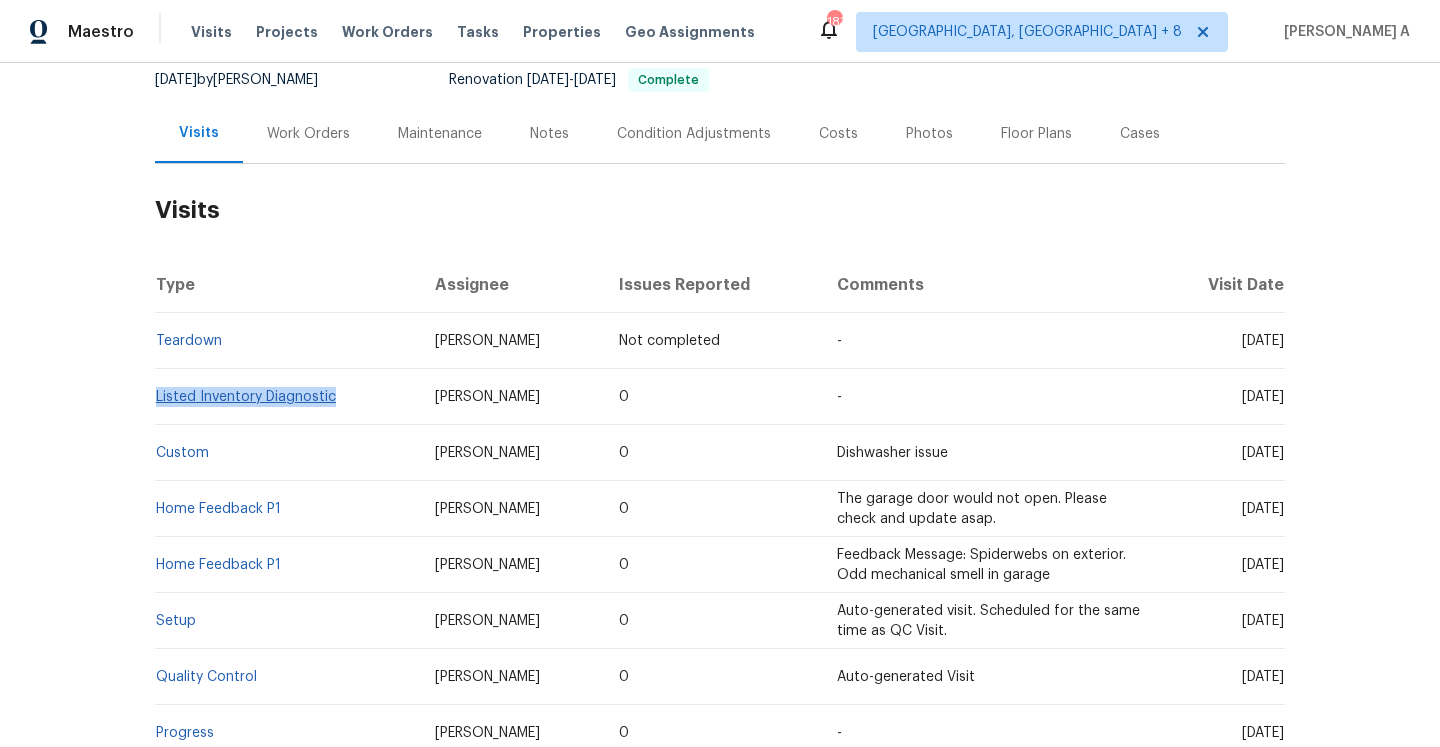 copy on "Listed Inventory Diagnostic" 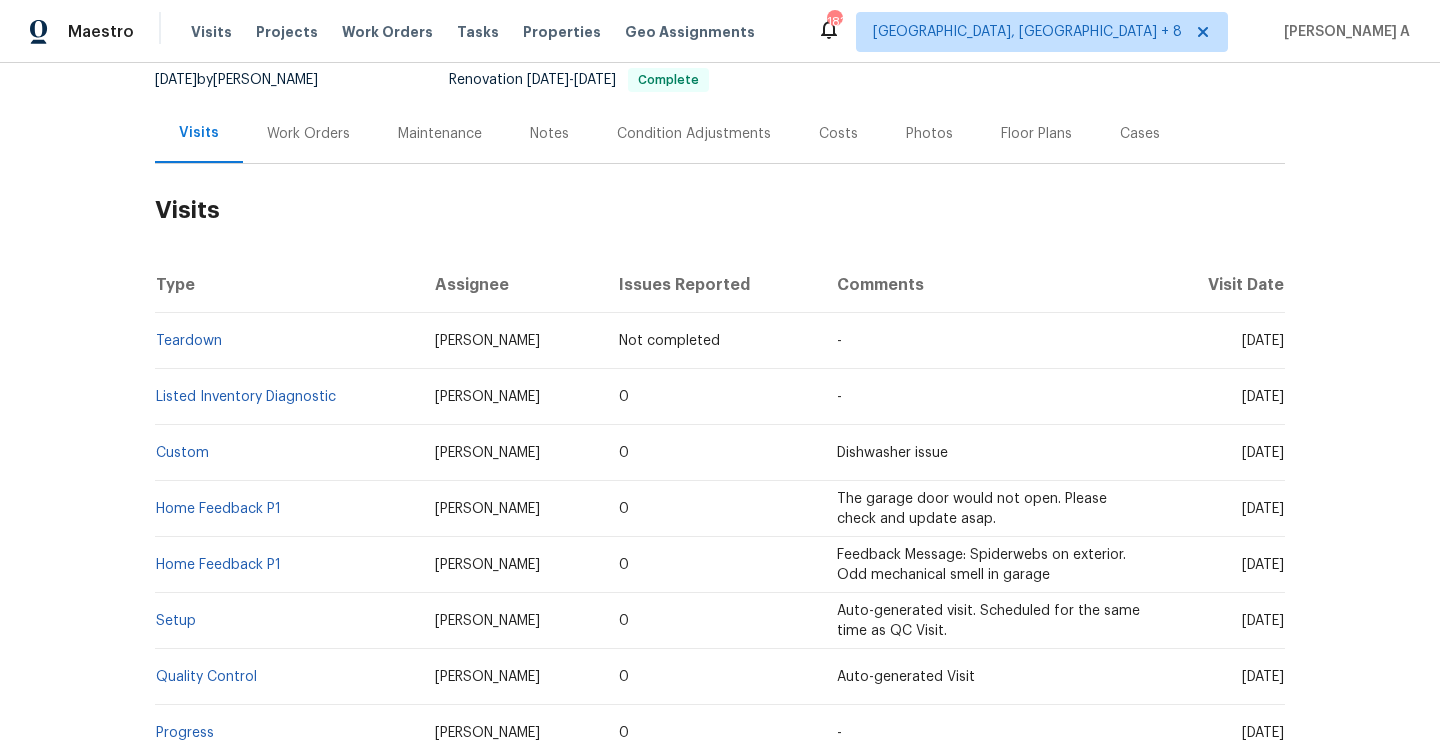 click on "Work Orders" at bounding box center (308, 133) 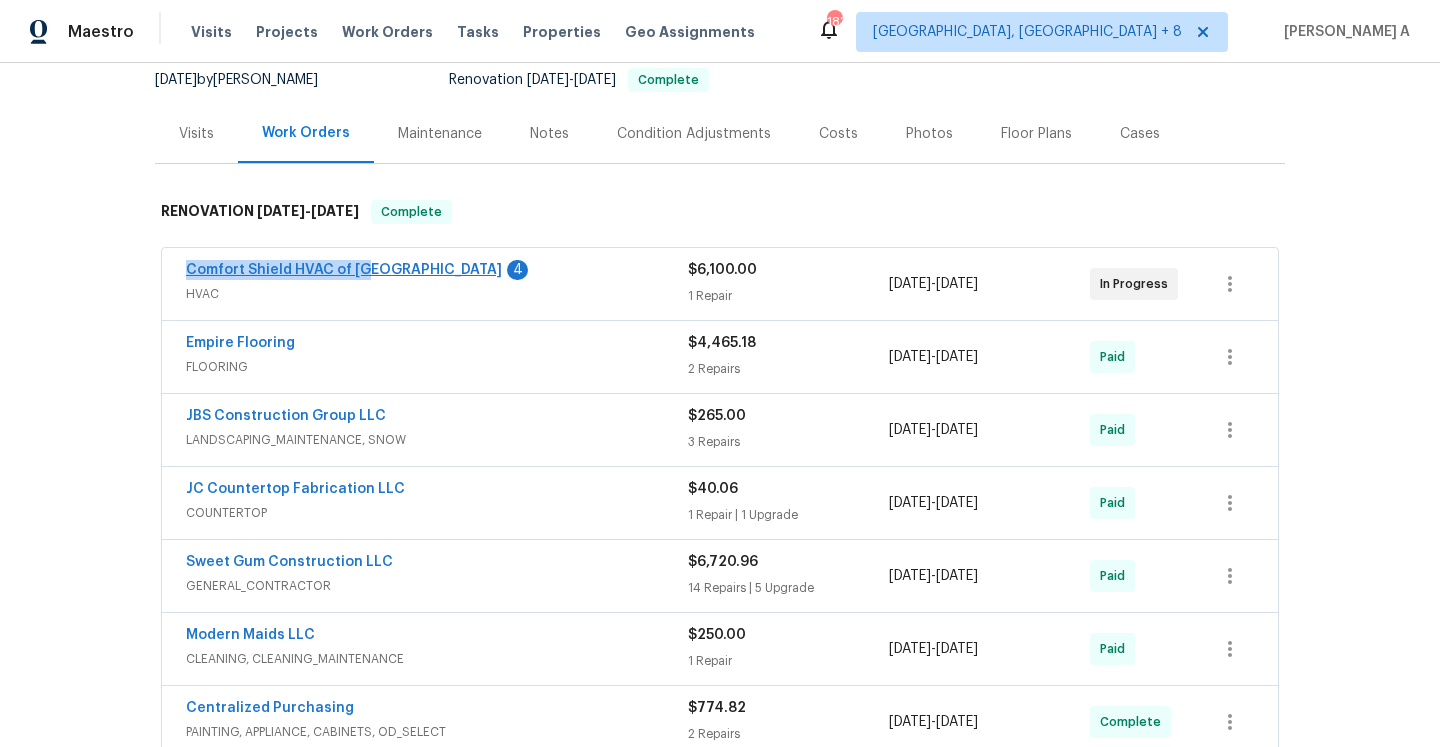 drag, startPoint x: 179, startPoint y: 272, endPoint x: 366, endPoint y: 271, distance: 187.00267 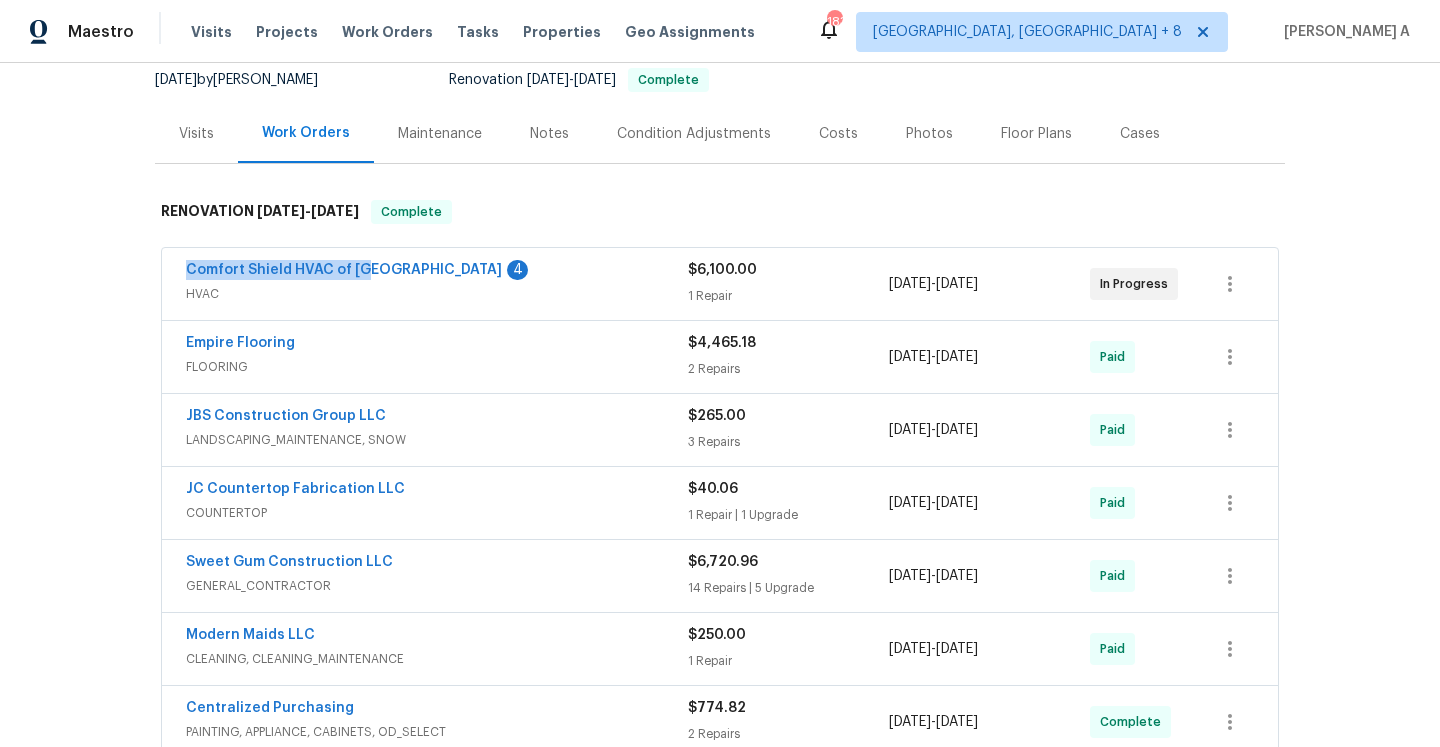 scroll, scrollTop: 683, scrollLeft: 0, axis: vertical 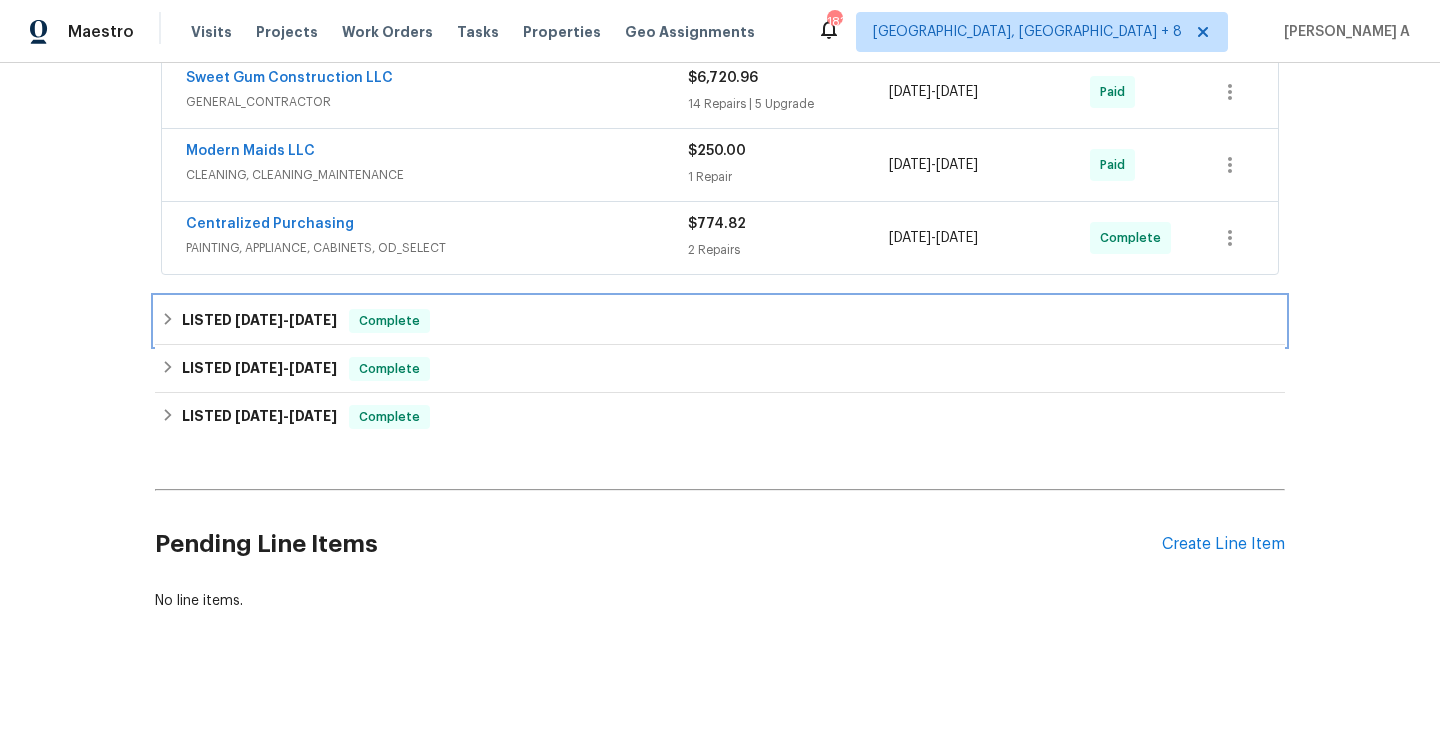 click on "6/27/25" at bounding box center [313, 320] 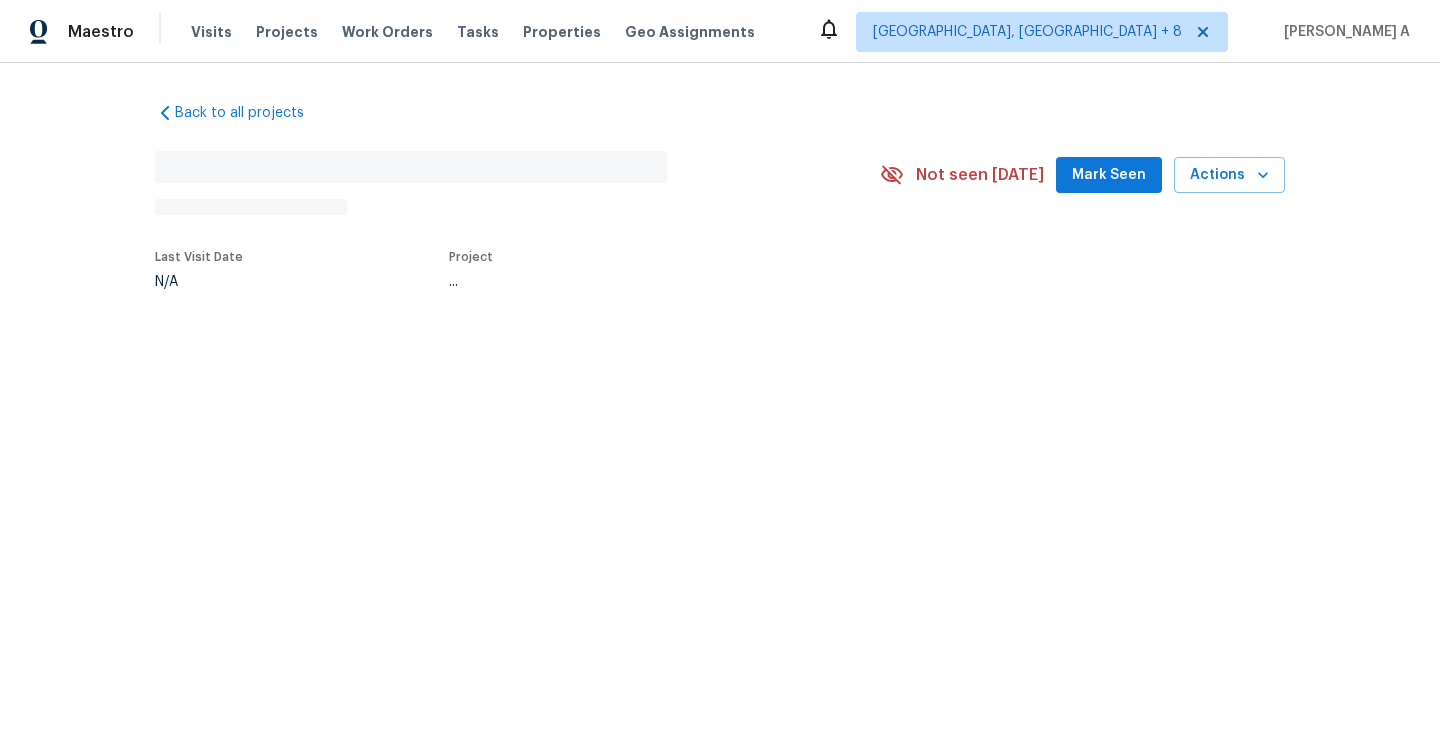 scroll, scrollTop: 0, scrollLeft: 0, axis: both 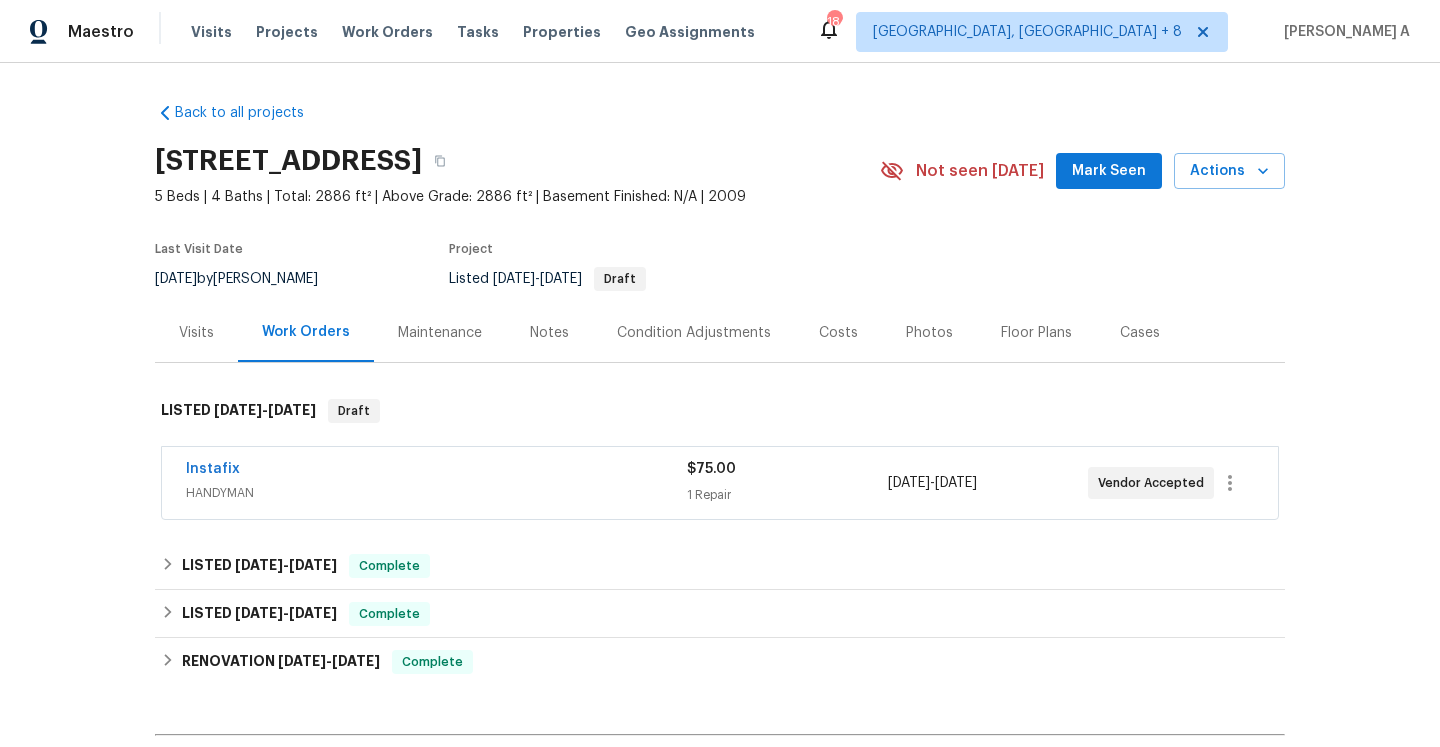 click on "7/17/2025  -  7/21/2025" at bounding box center (988, 483) 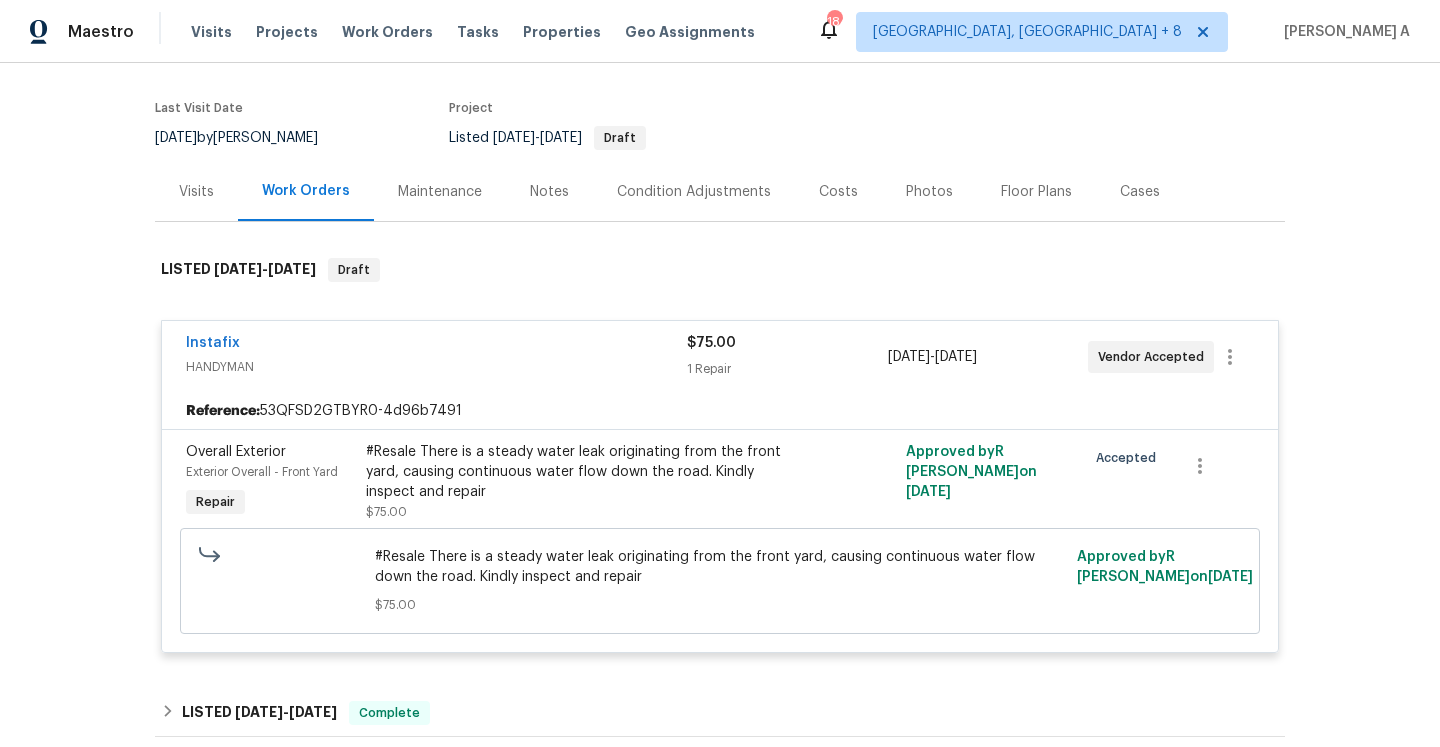 scroll, scrollTop: 246, scrollLeft: 0, axis: vertical 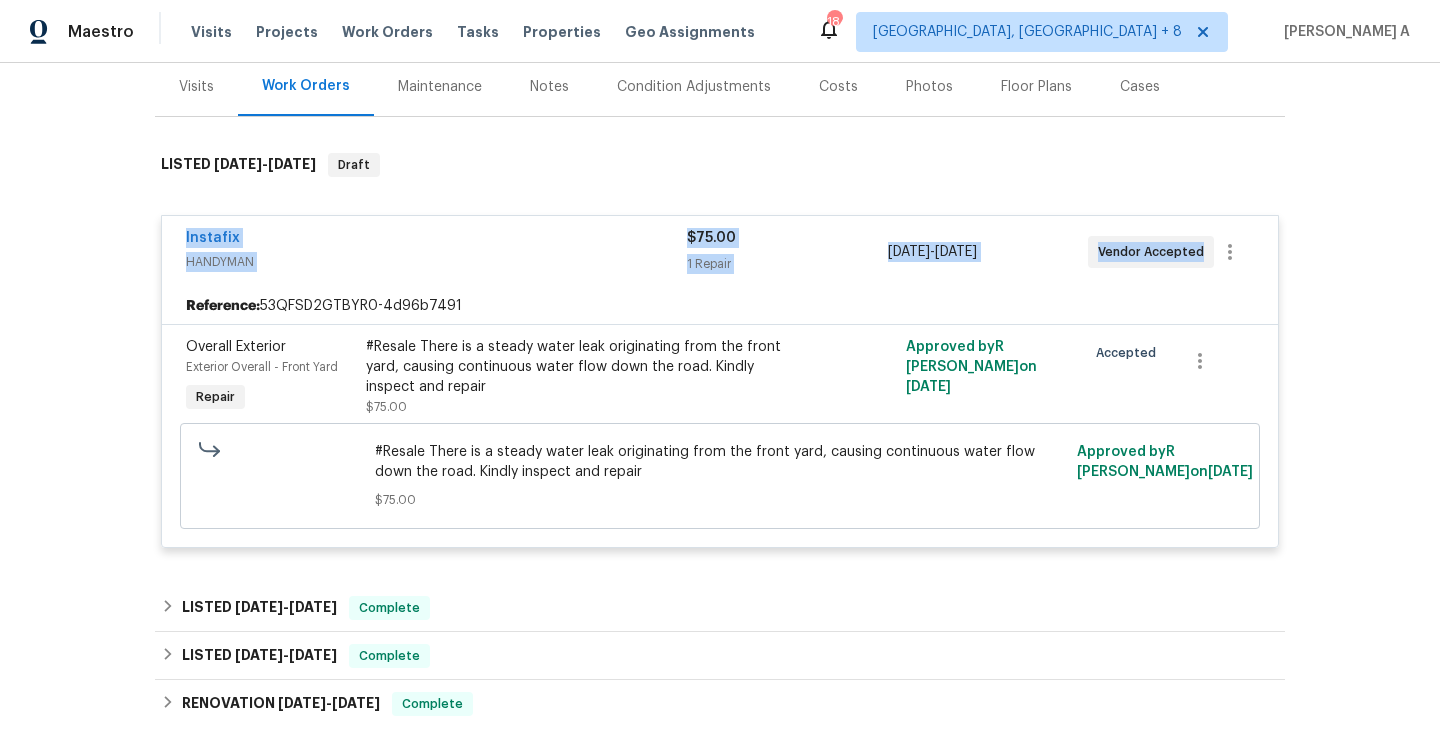 drag, startPoint x: 178, startPoint y: 240, endPoint x: 1197, endPoint y: 248, distance: 1019.03143 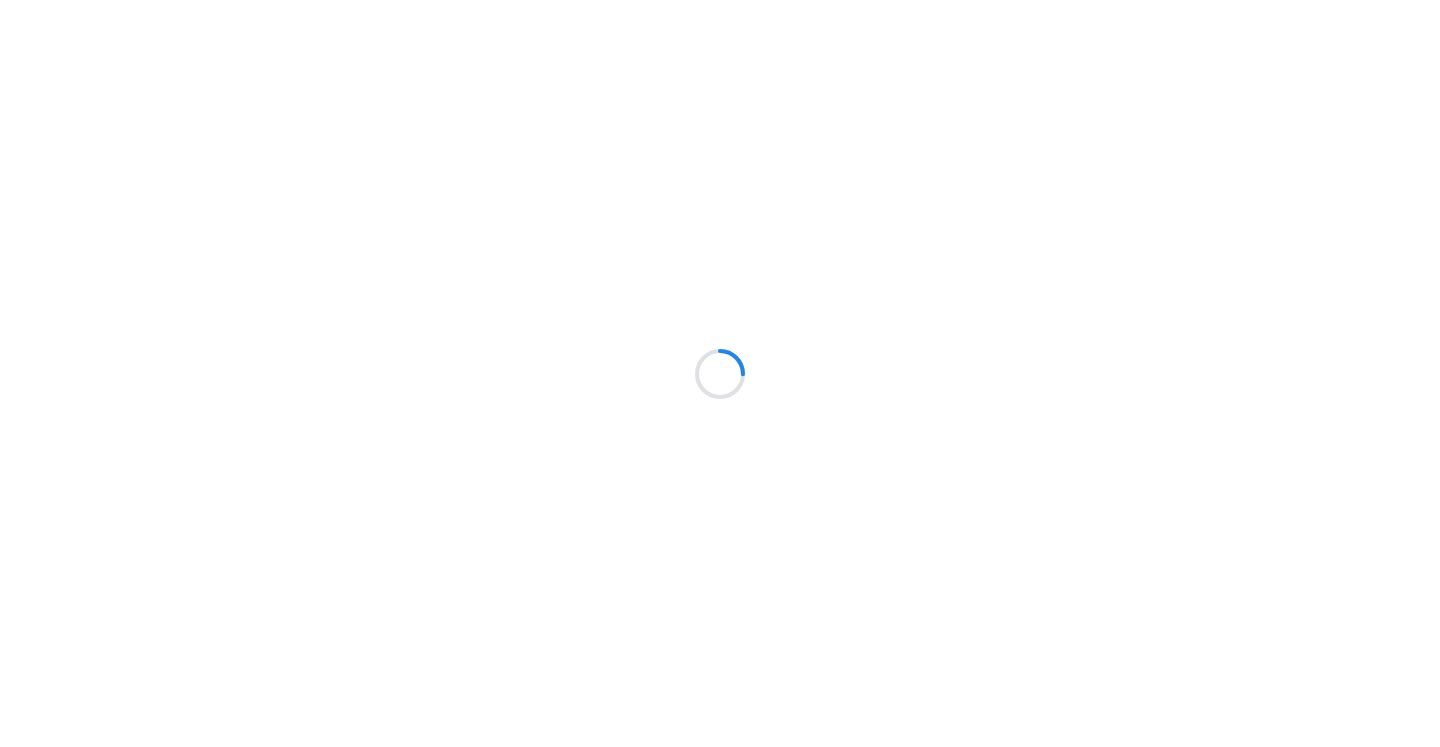 scroll, scrollTop: 0, scrollLeft: 0, axis: both 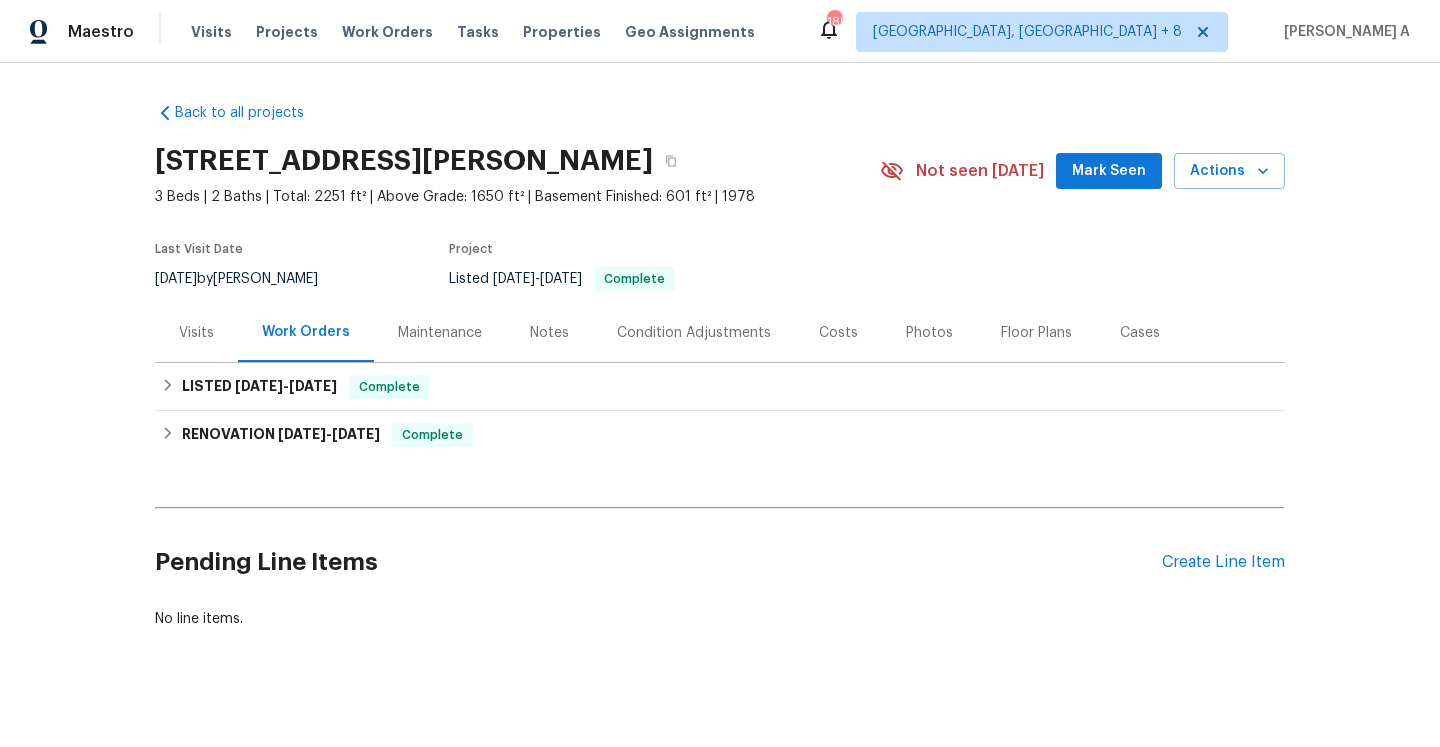click on "Cases" at bounding box center [1140, 333] 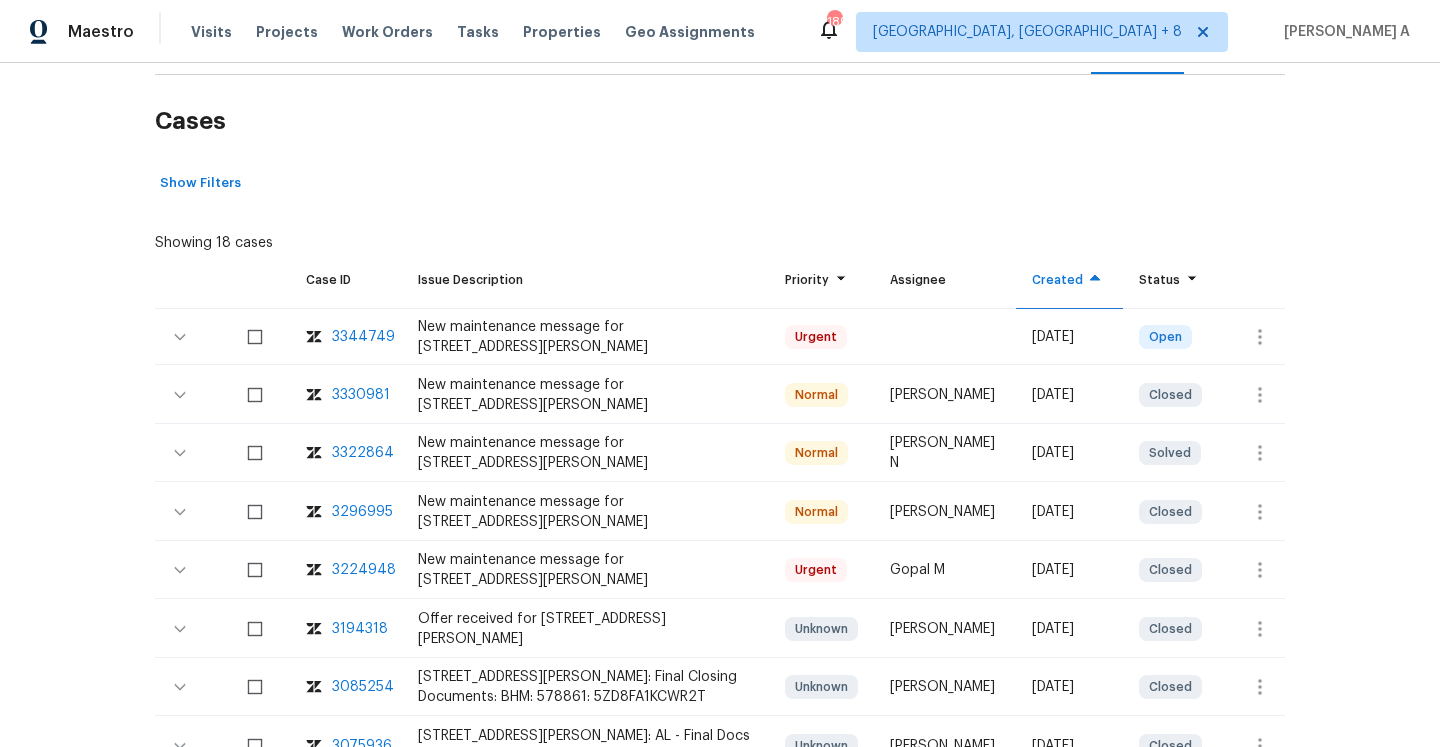 scroll, scrollTop: 261, scrollLeft: 0, axis: vertical 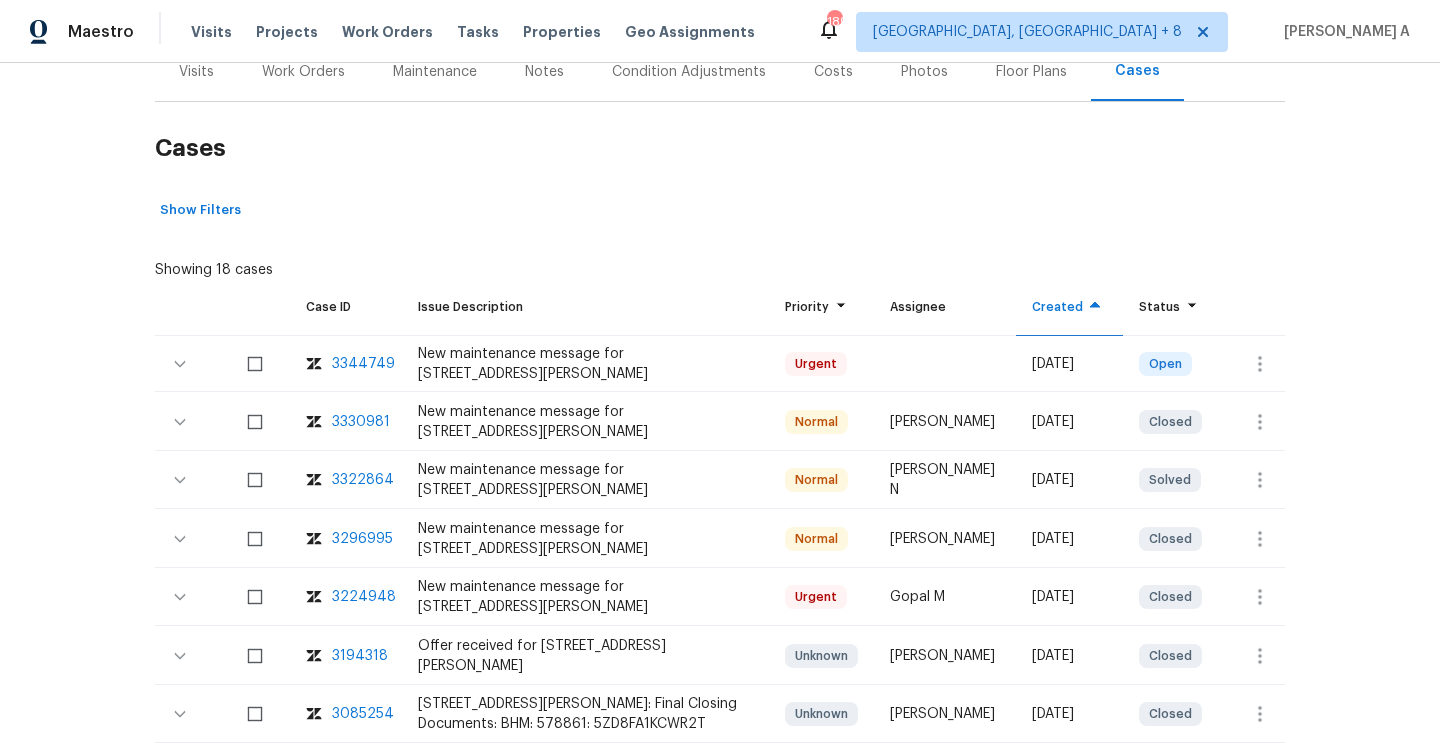 click on "Visits" at bounding box center [196, 72] 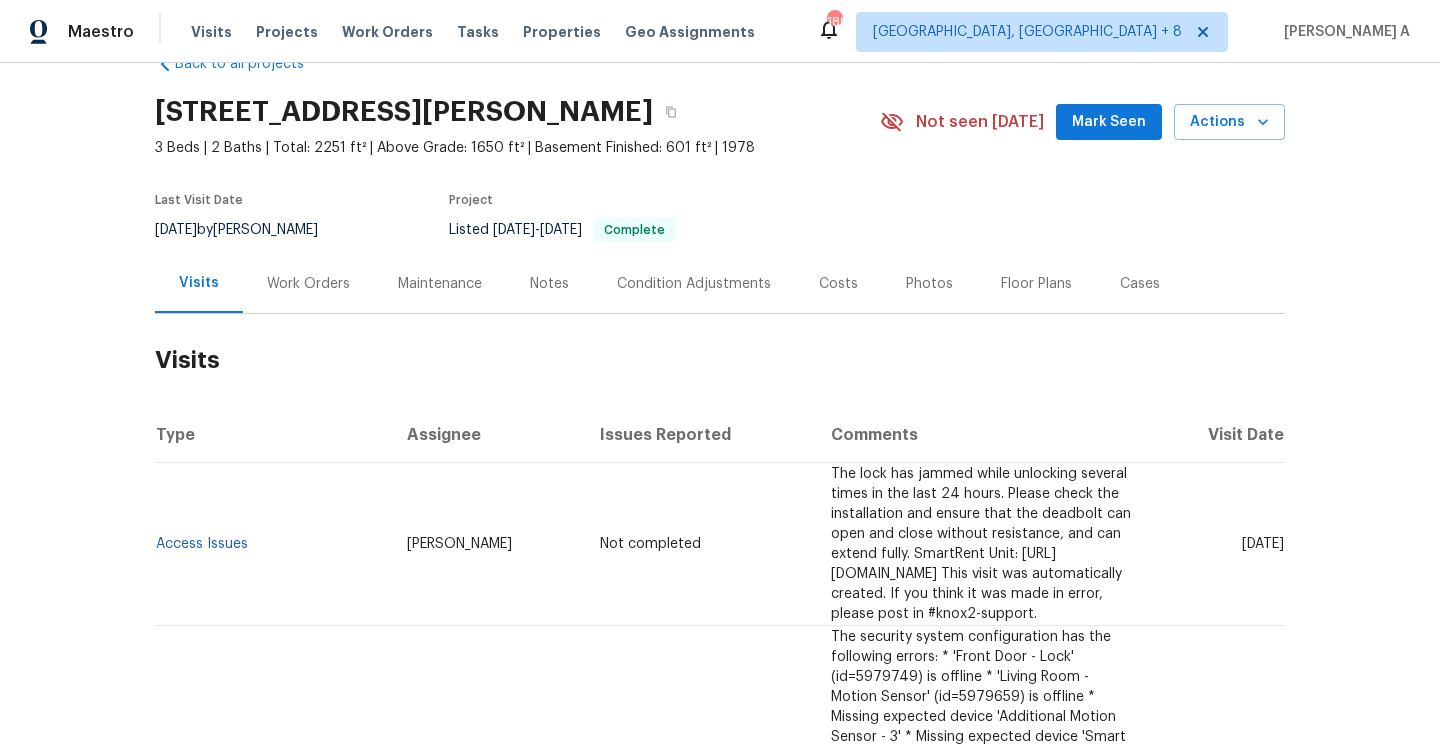 scroll, scrollTop: 0, scrollLeft: 0, axis: both 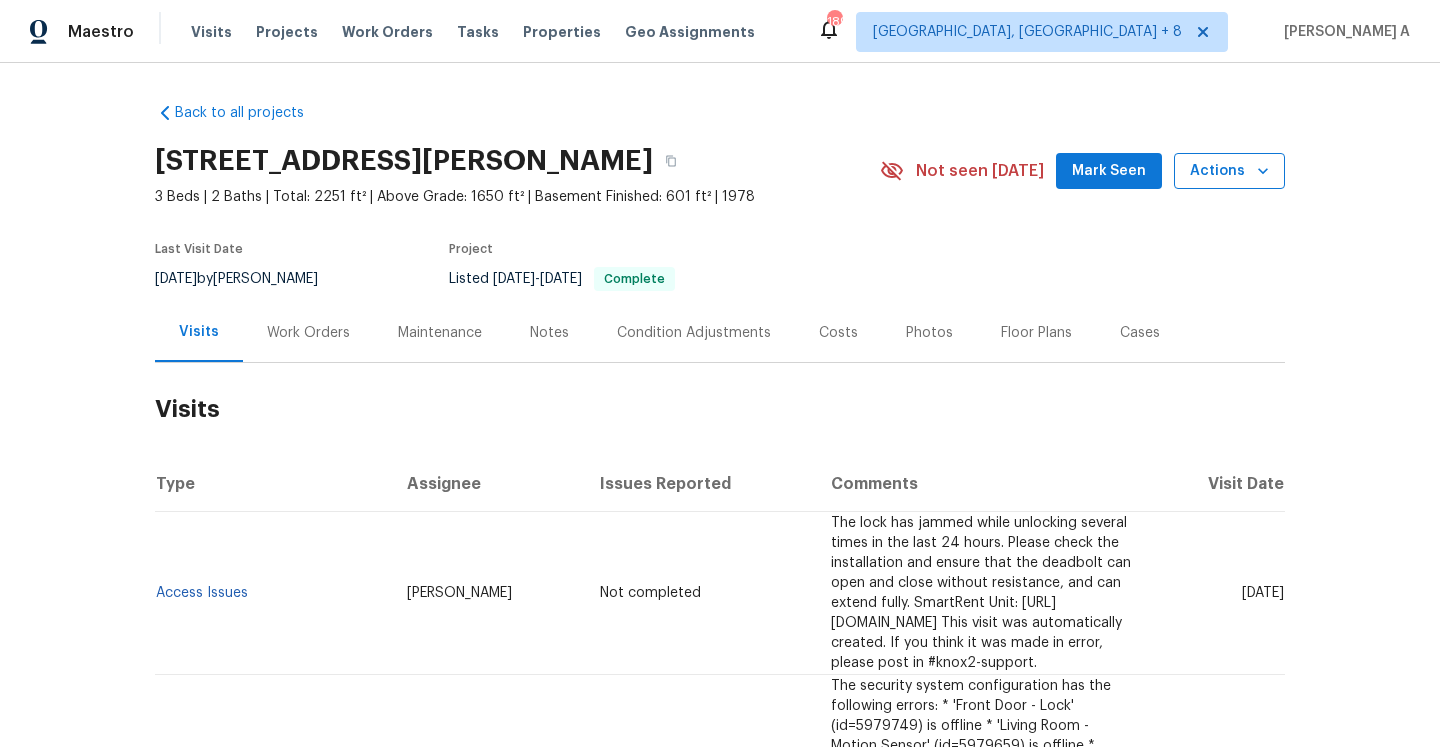 click on "Actions" at bounding box center [1229, 171] 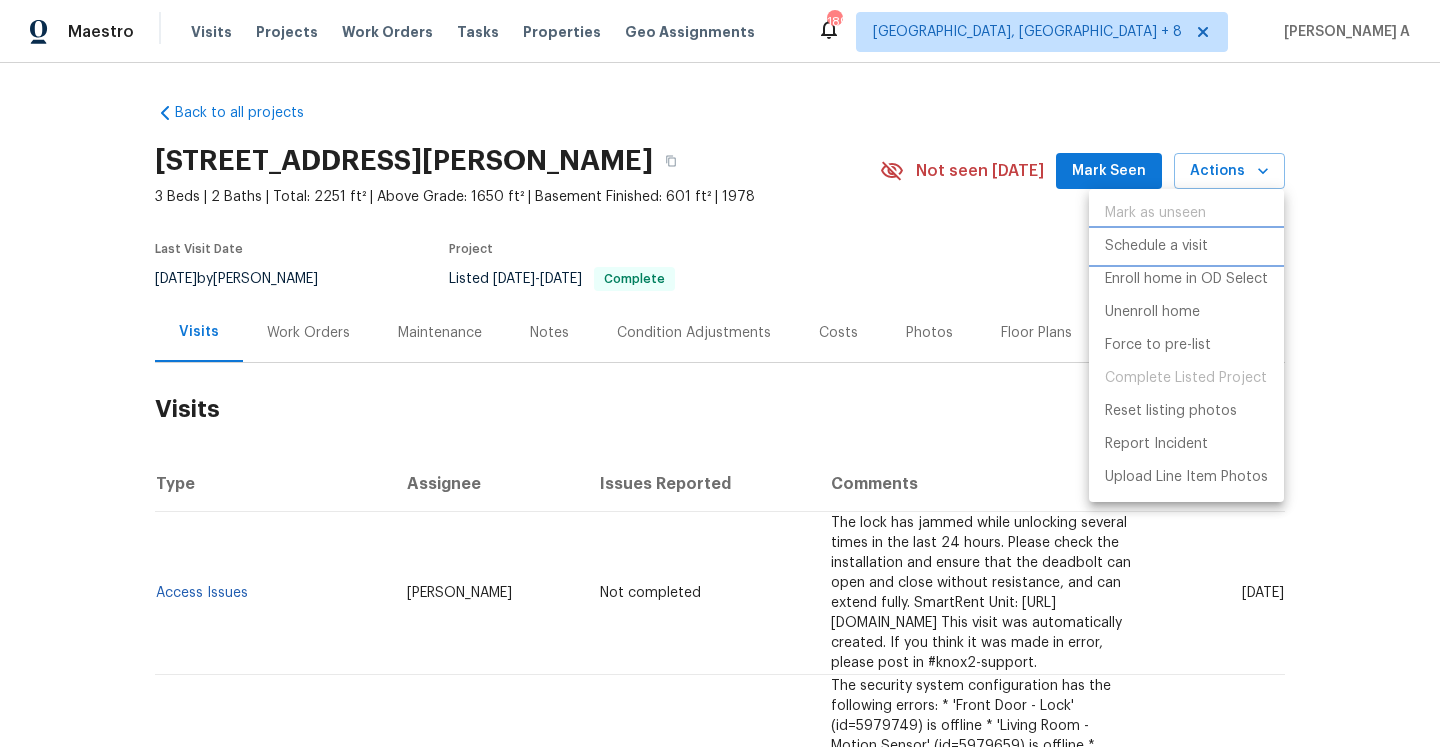 click on "Schedule a visit" at bounding box center (1156, 246) 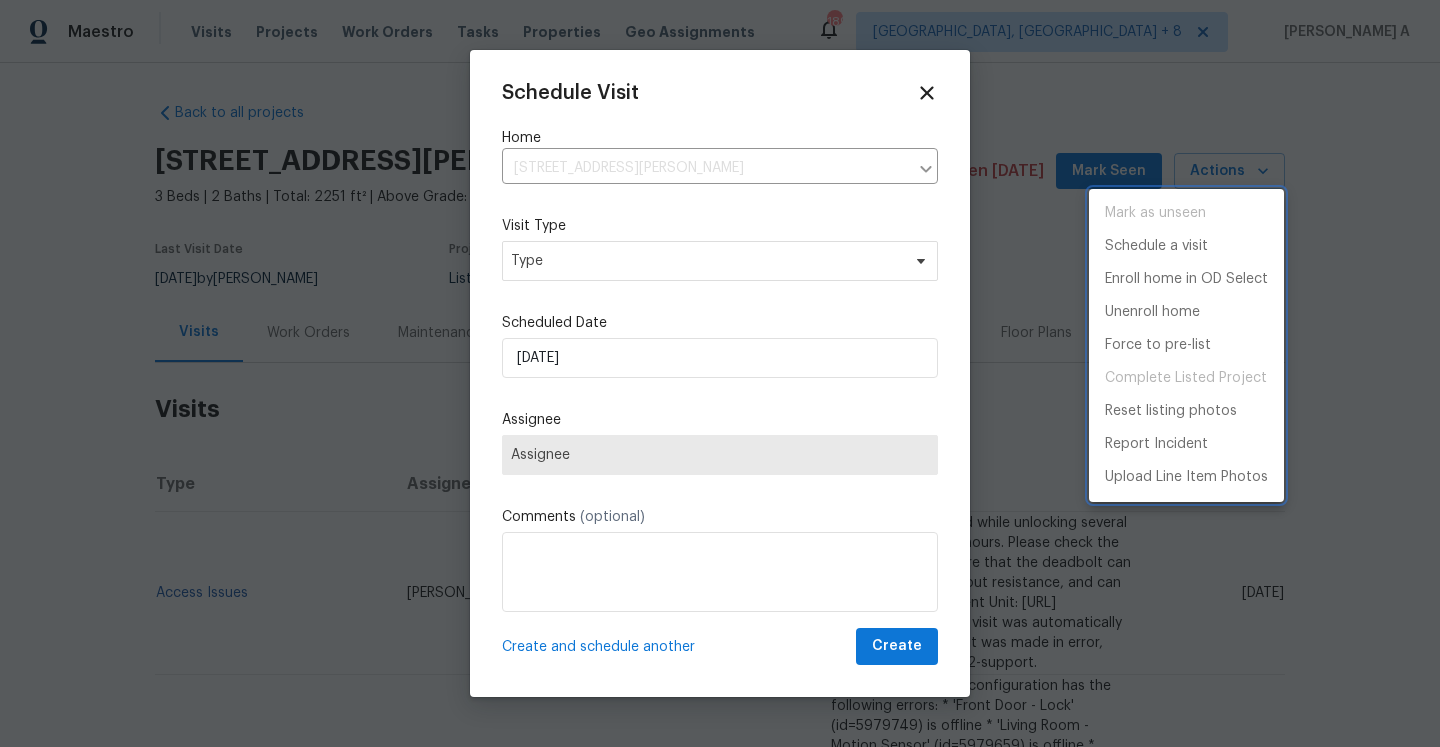 click at bounding box center [720, 373] 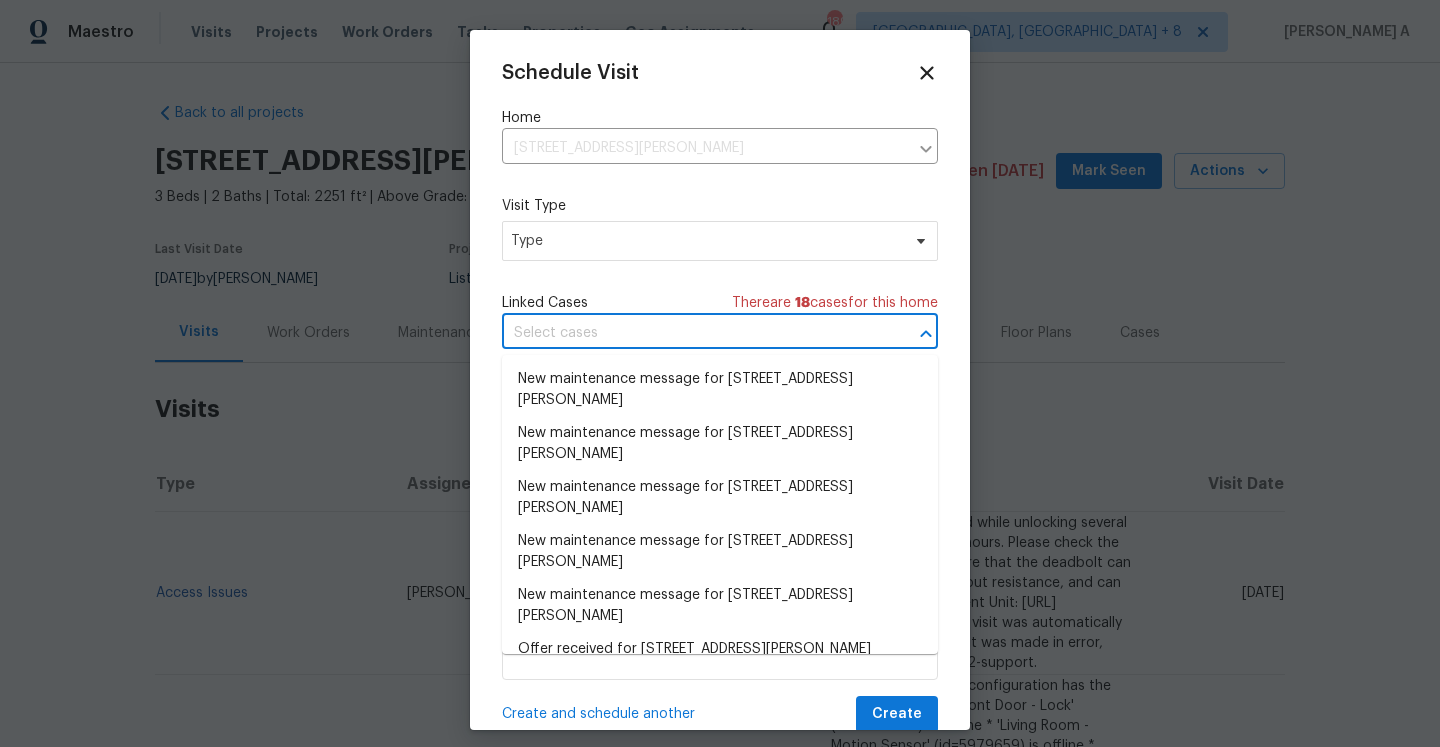 click at bounding box center [692, 333] 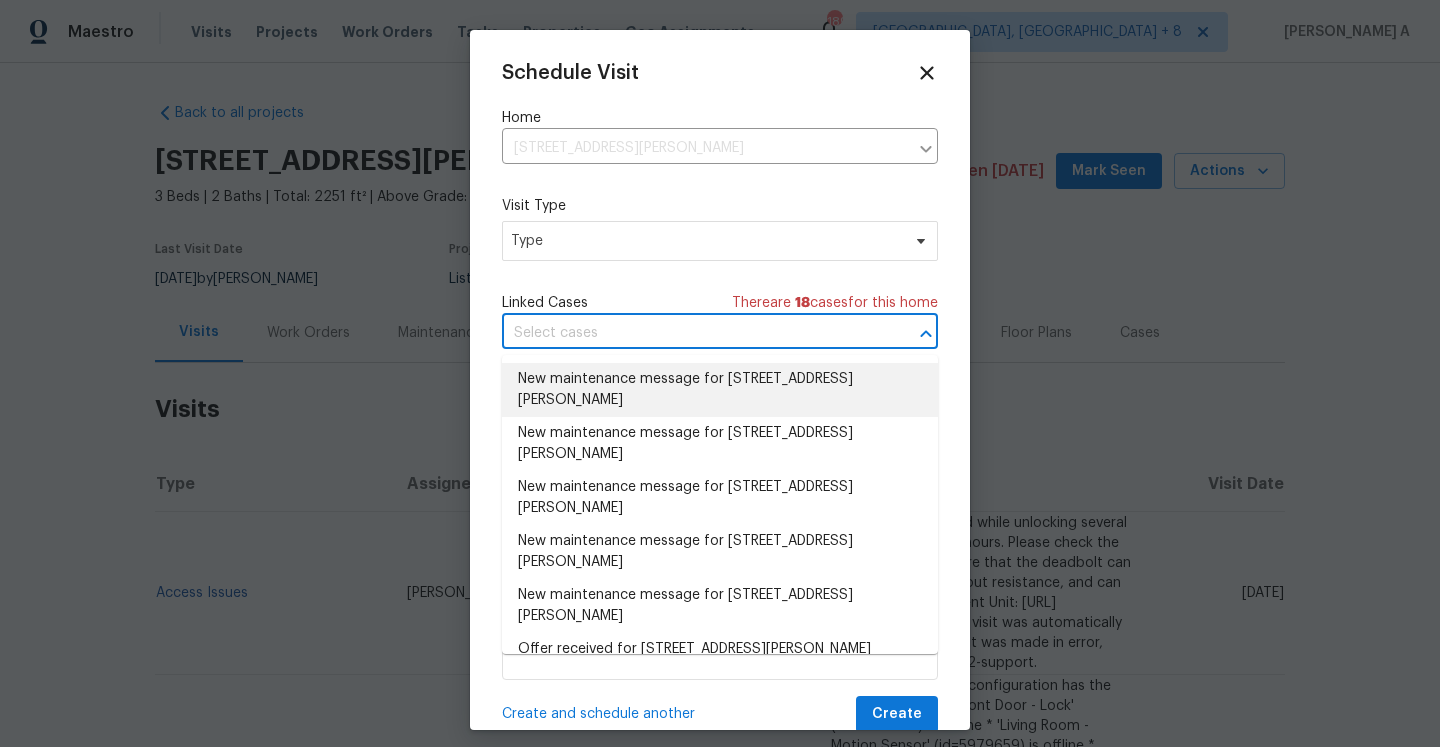 click on "New maintenance message for [STREET_ADDRESS][PERSON_NAME]" at bounding box center [720, 390] 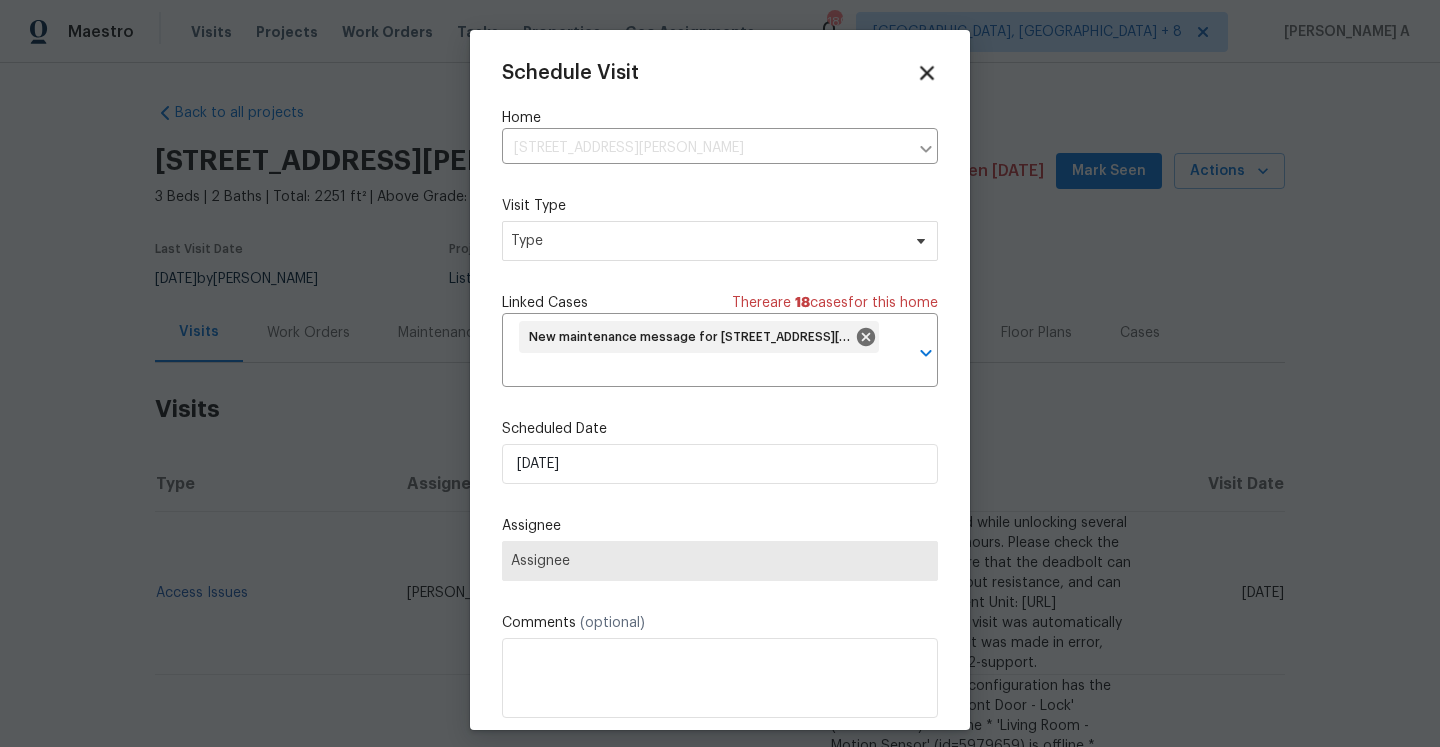 click 